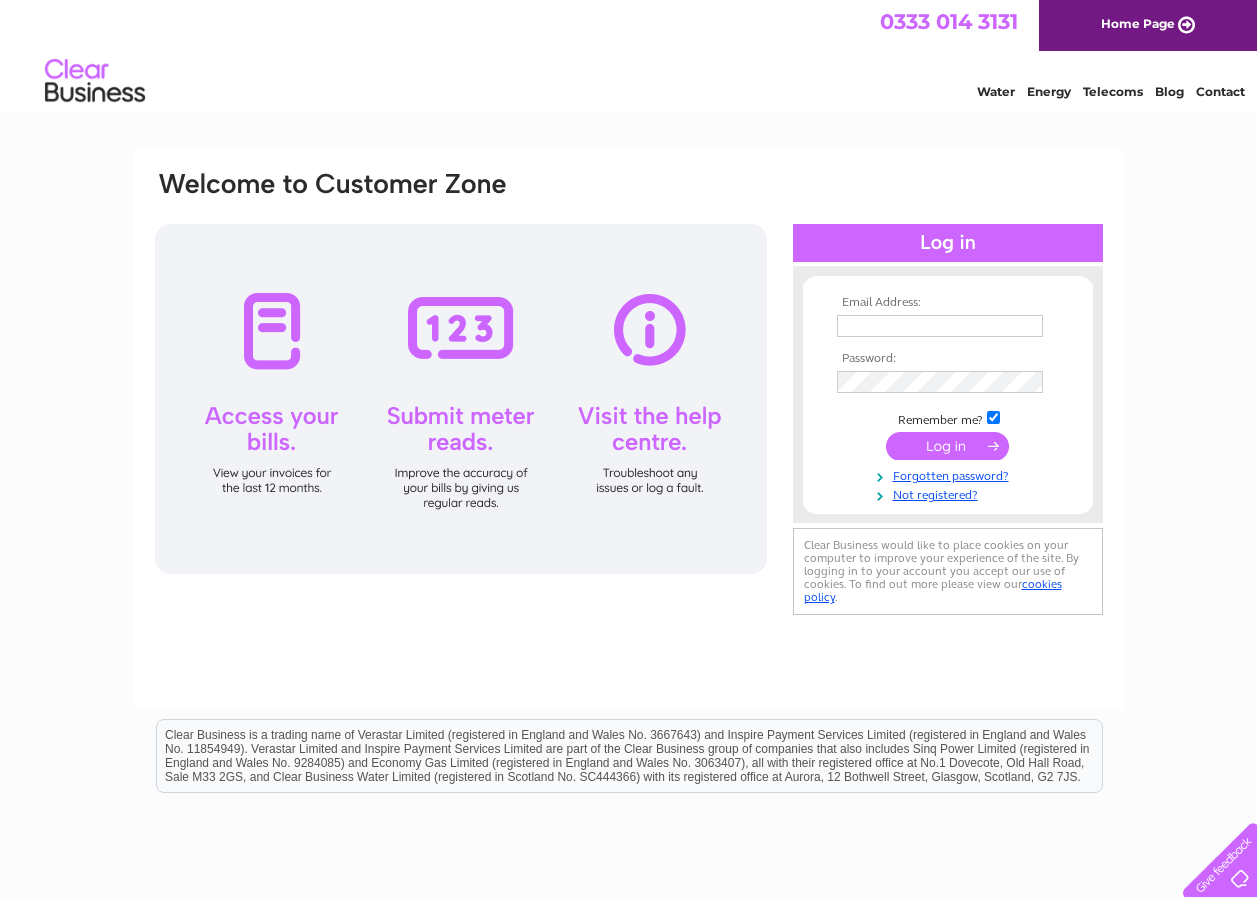 scroll, scrollTop: 0, scrollLeft: 0, axis: both 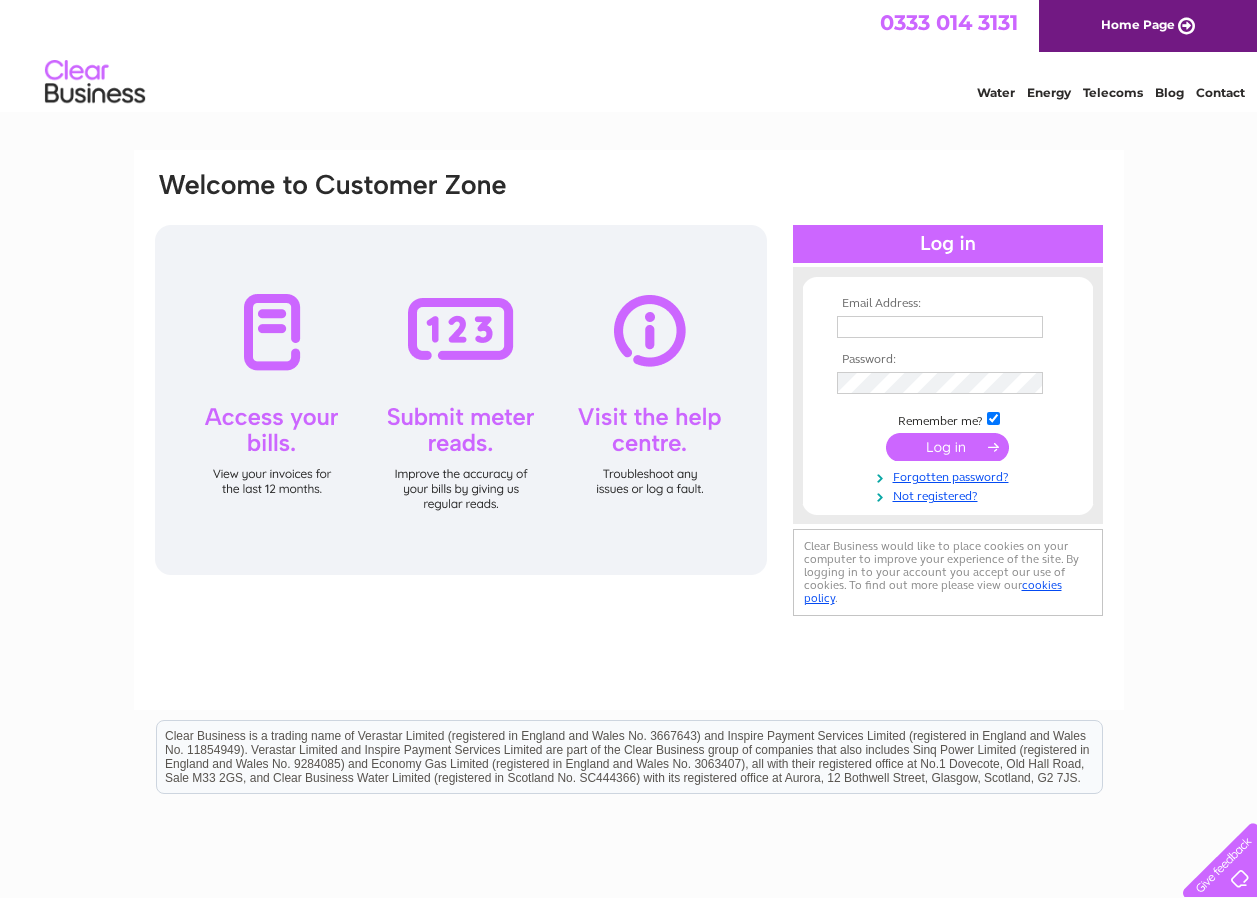 type on "becky.glentondale@mkmacleod.co.uk" 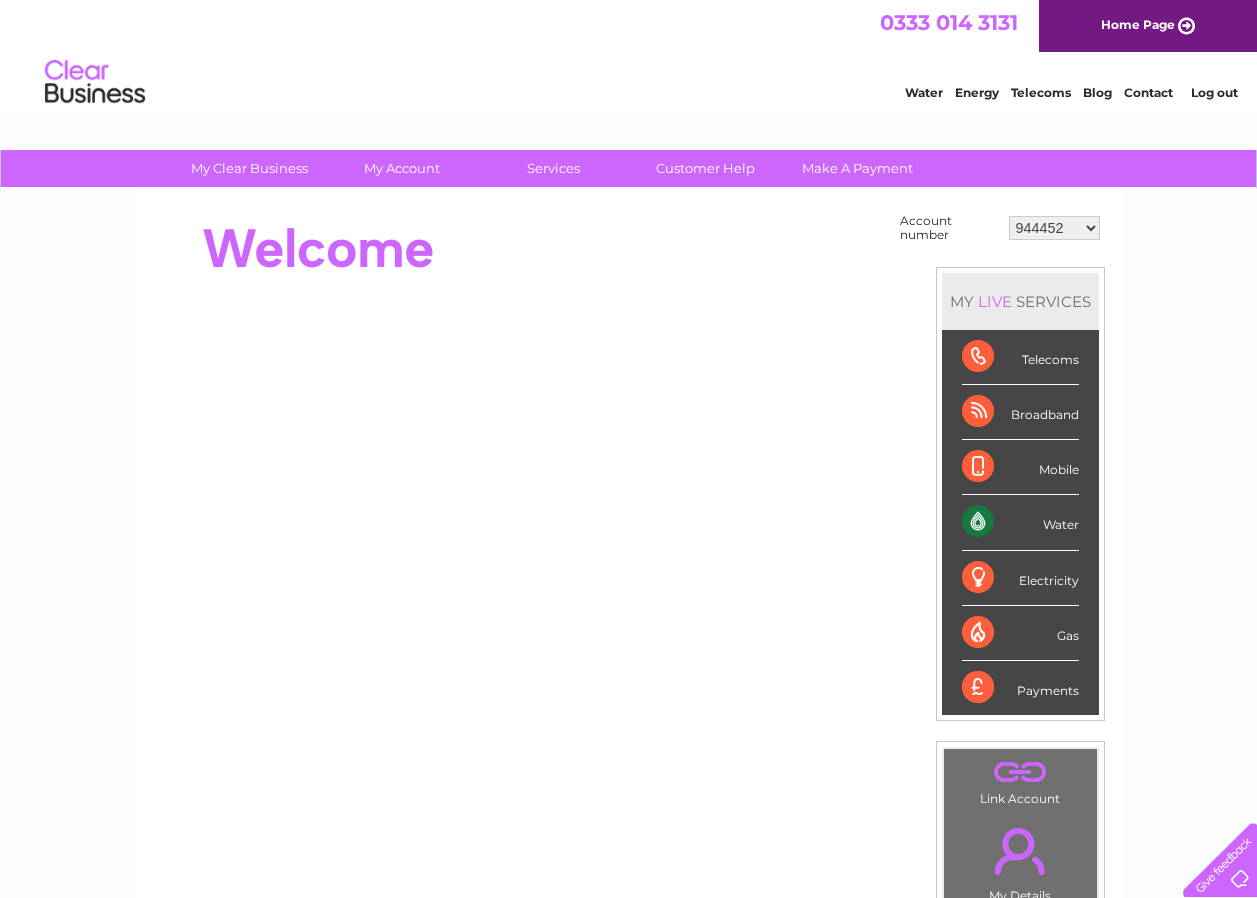 scroll, scrollTop: 0, scrollLeft: 0, axis: both 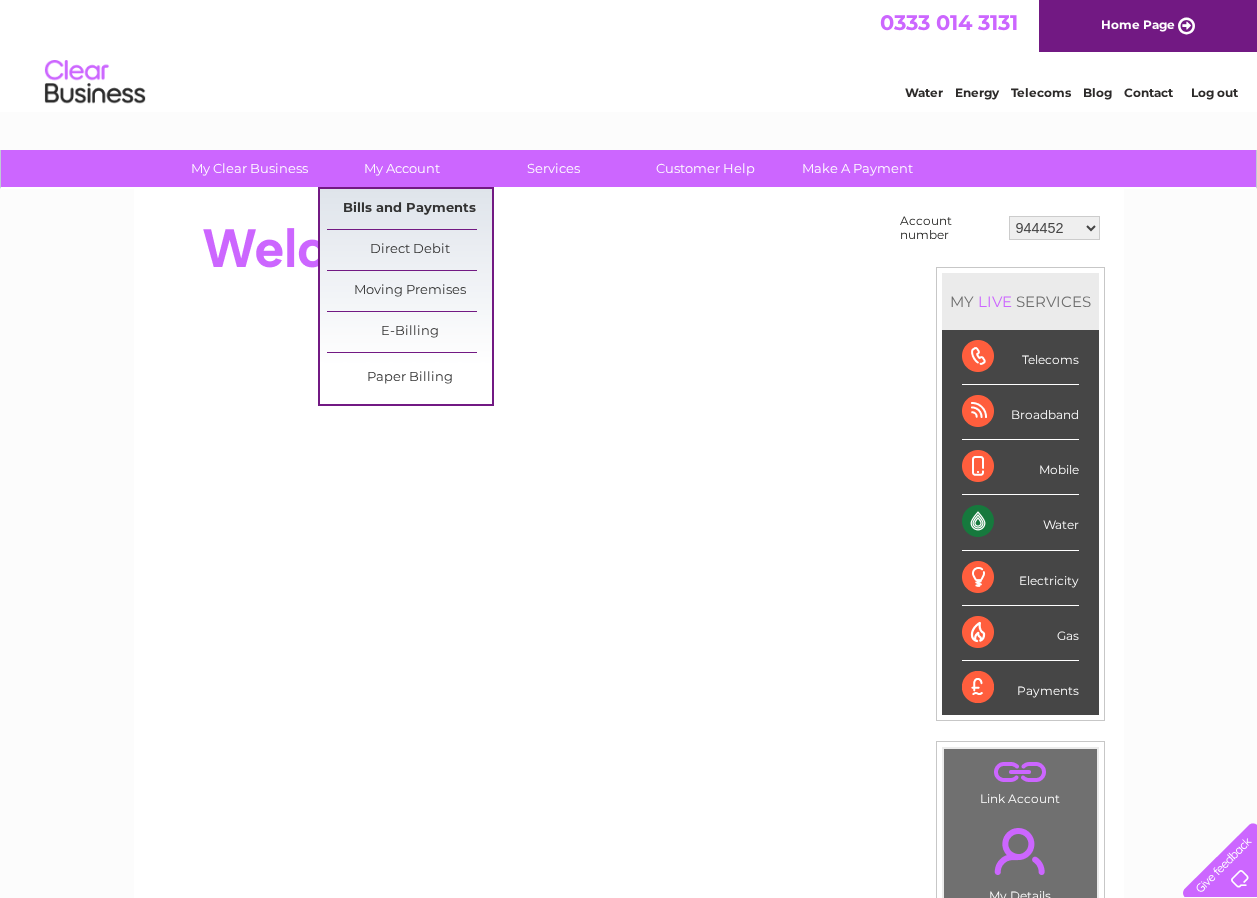 click on "Bills and Payments" at bounding box center [409, 209] 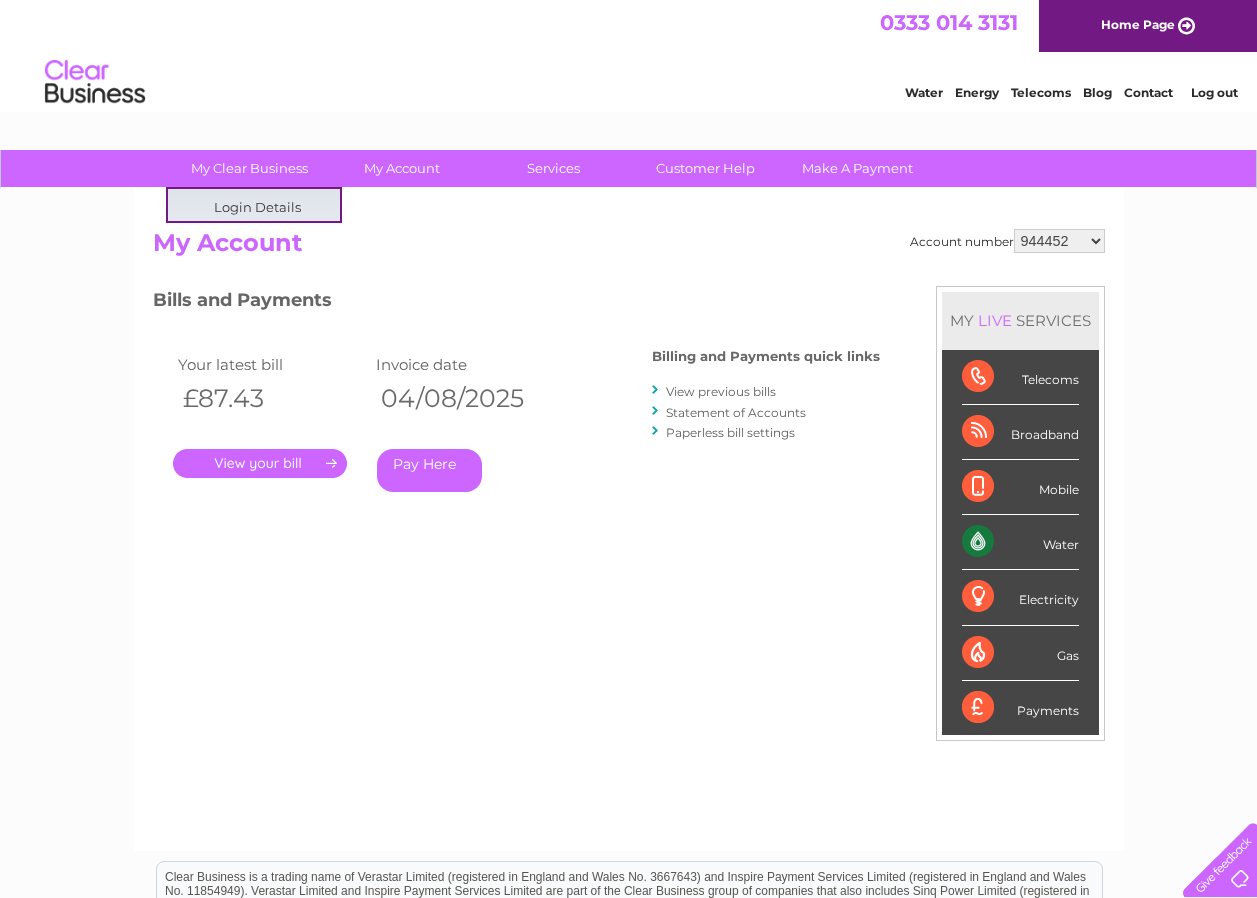 scroll, scrollTop: 0, scrollLeft: 0, axis: both 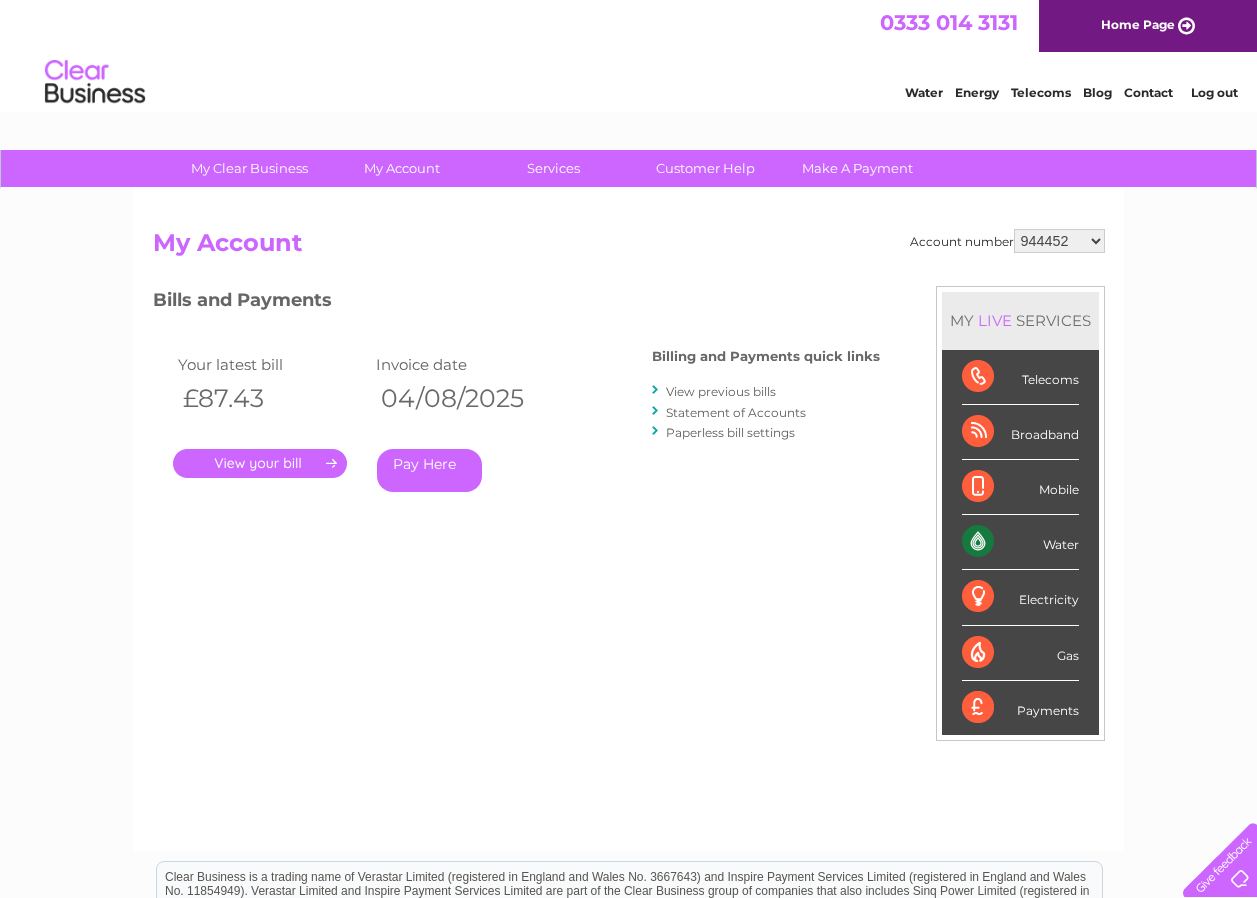 click on "Statement of Accounts" at bounding box center (736, 412) 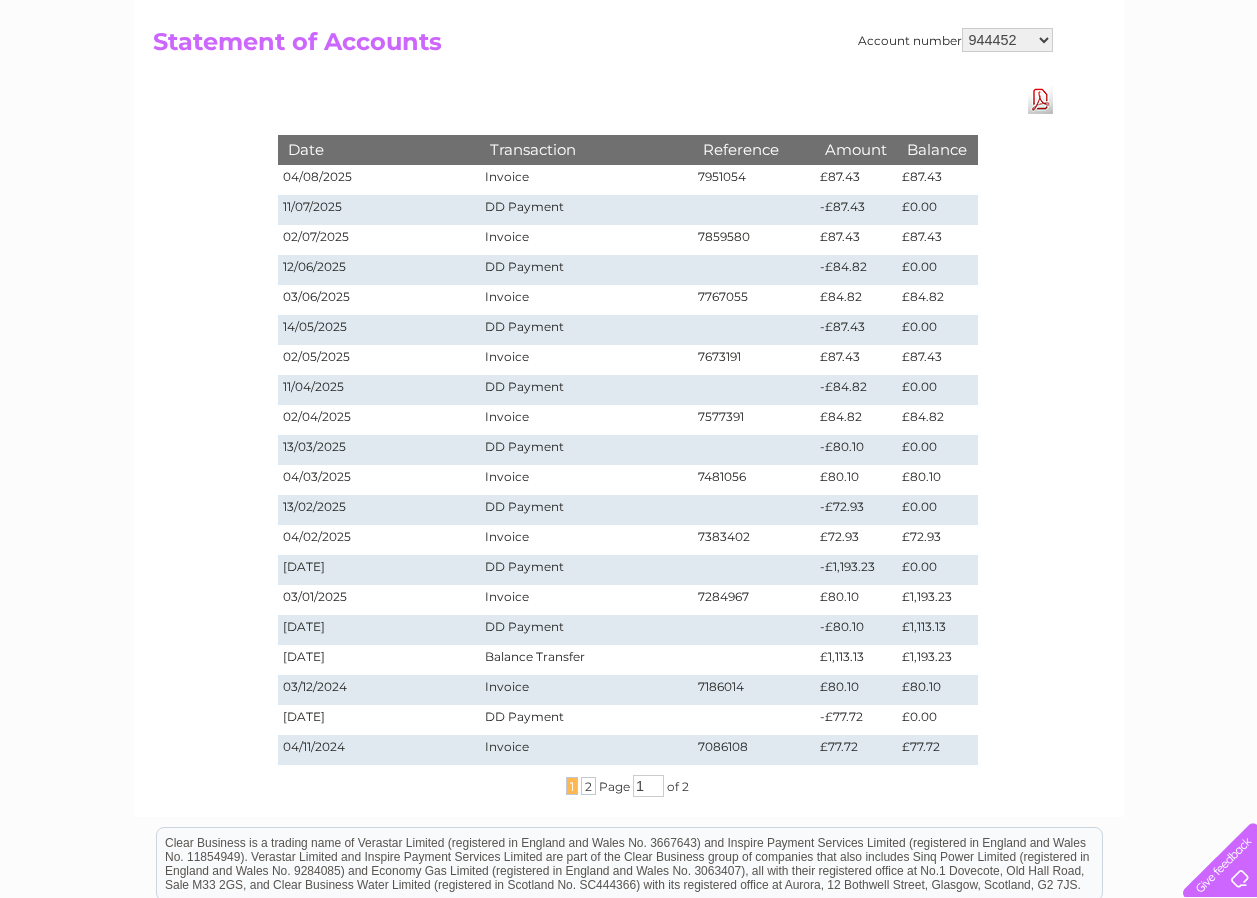 scroll, scrollTop: 200, scrollLeft: 0, axis: vertical 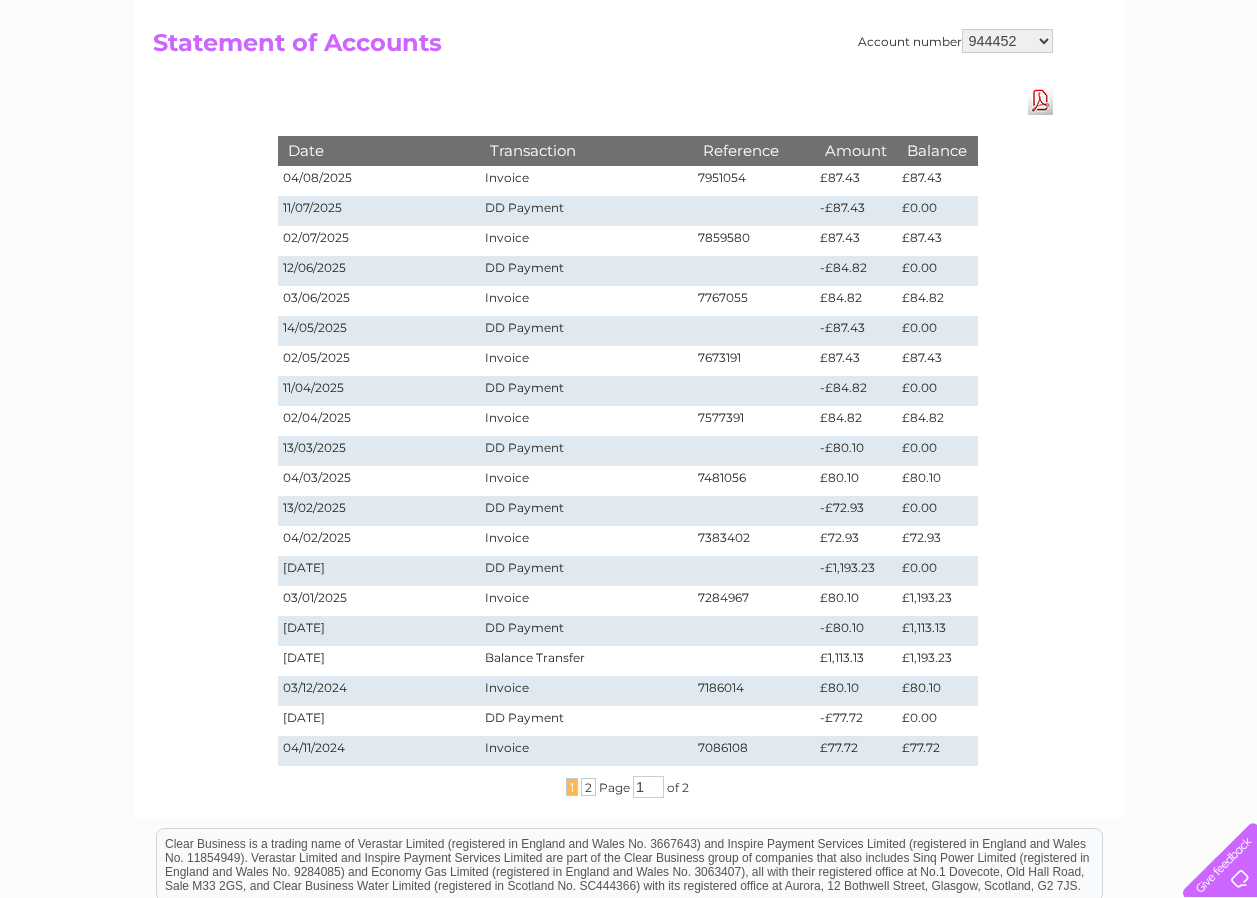 click on "Download Pdf" at bounding box center (1040, 100) 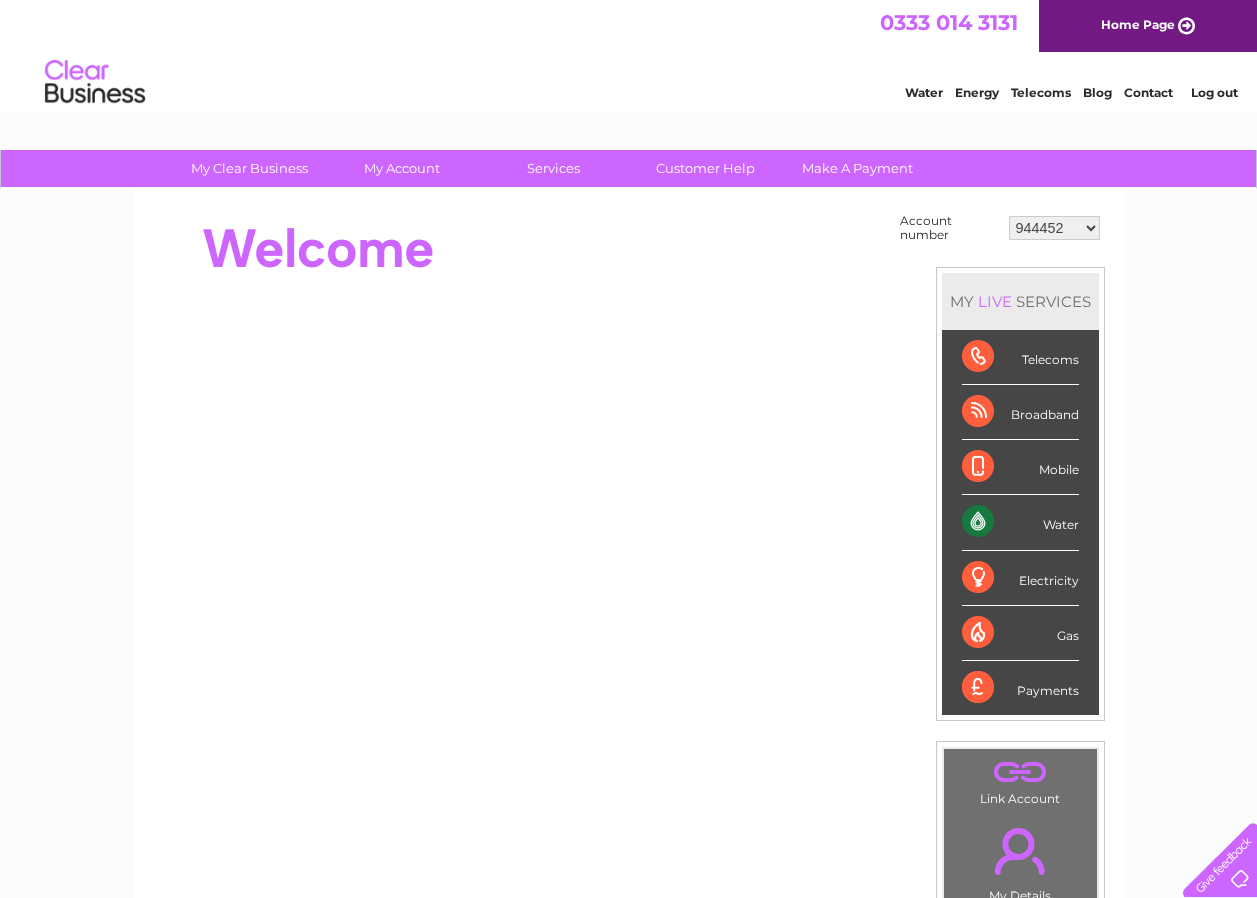 scroll, scrollTop: 0, scrollLeft: 0, axis: both 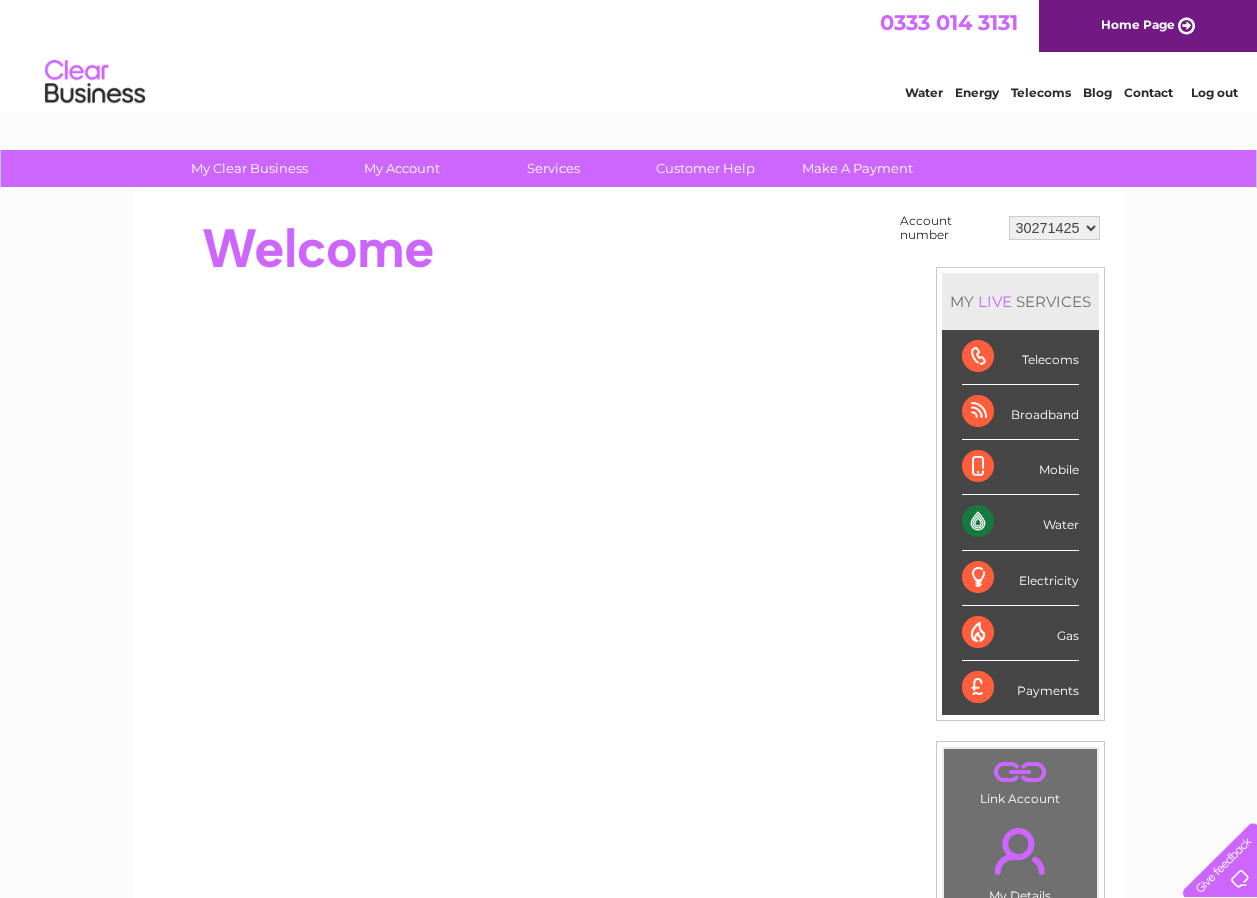 click on "944452
961163
965372
975764
30271425" at bounding box center [1054, 228] 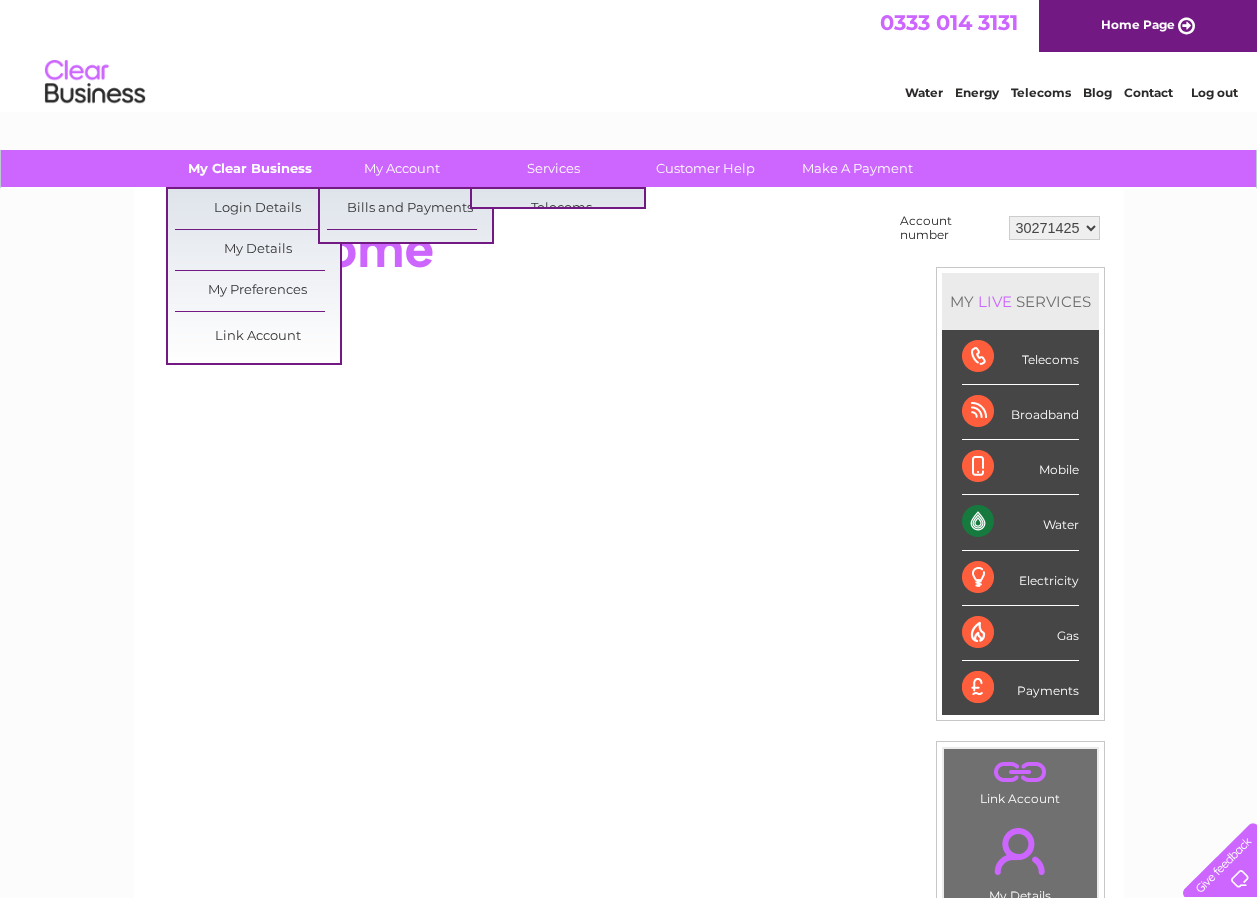 click on "My Clear Business" at bounding box center [249, 168] 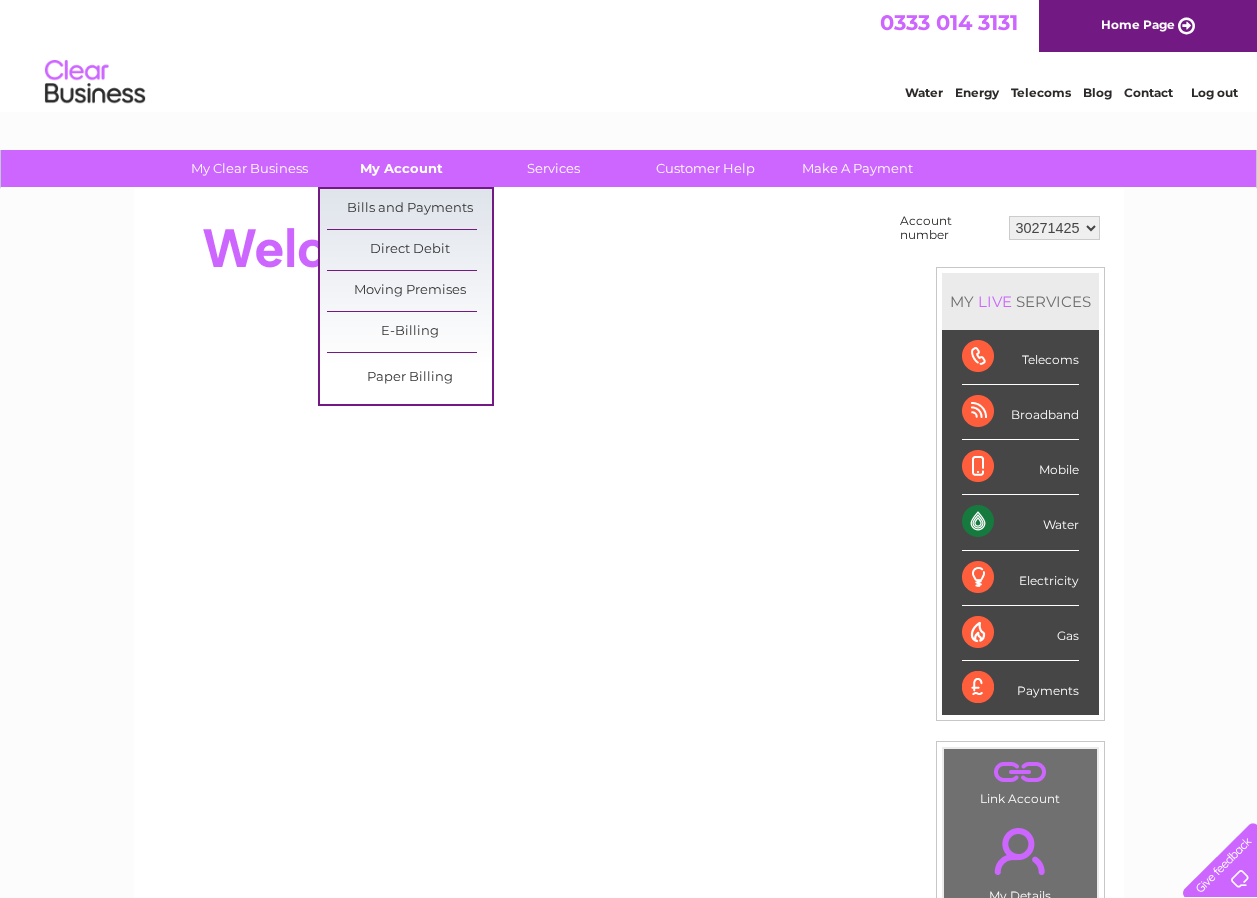 click on "My Account" at bounding box center (401, 168) 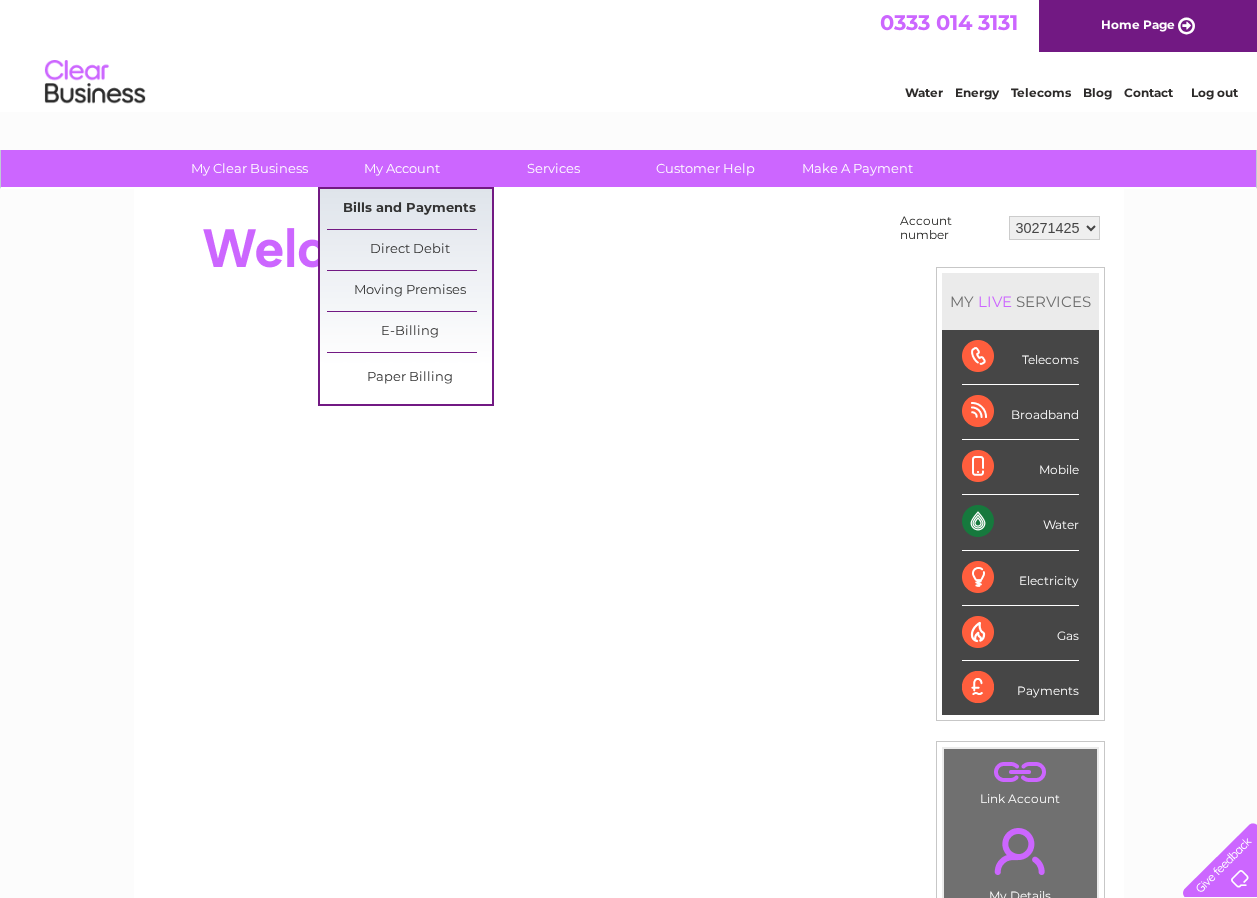 click on "Bills and Payments" at bounding box center [409, 209] 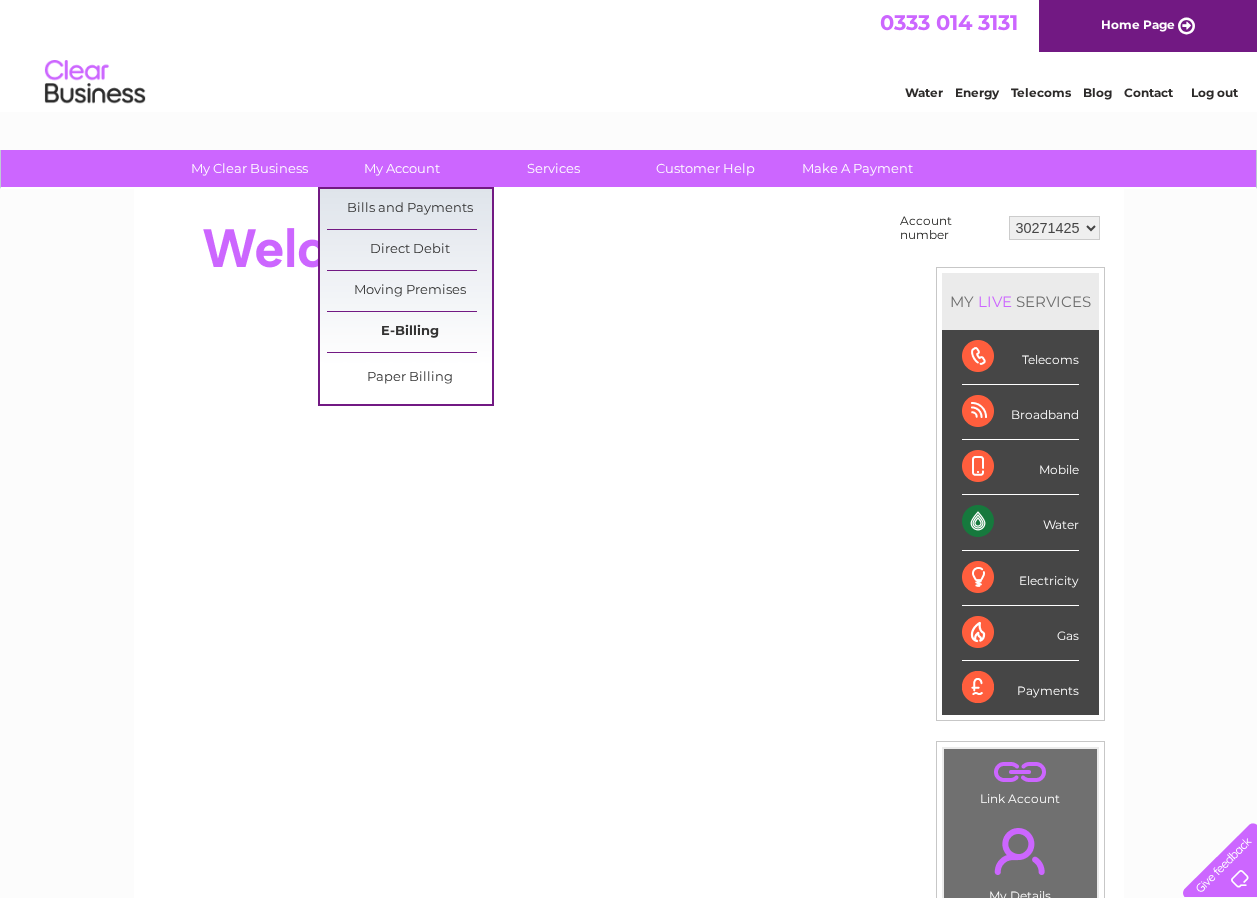 click on "E-Billing" at bounding box center (409, 332) 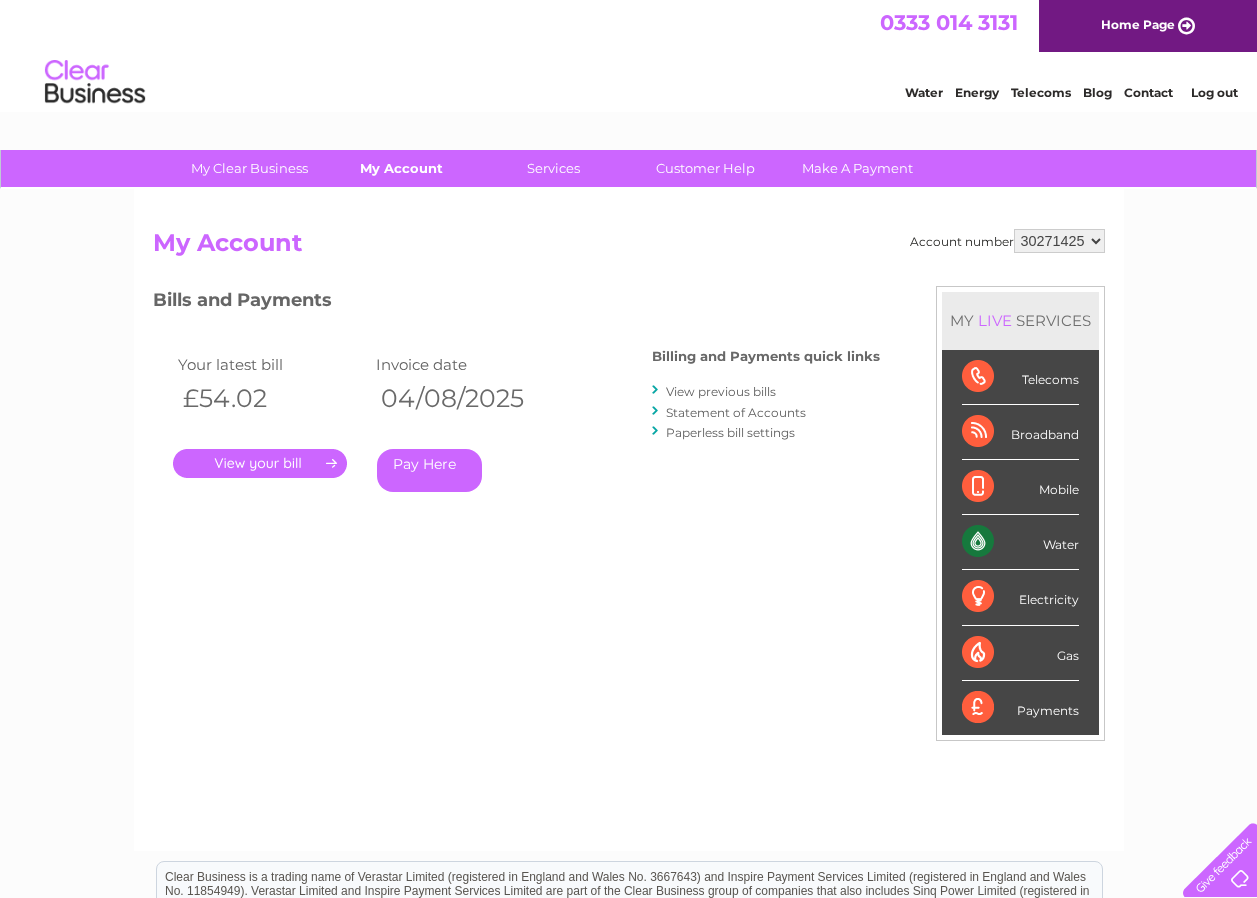 scroll, scrollTop: 0, scrollLeft: 0, axis: both 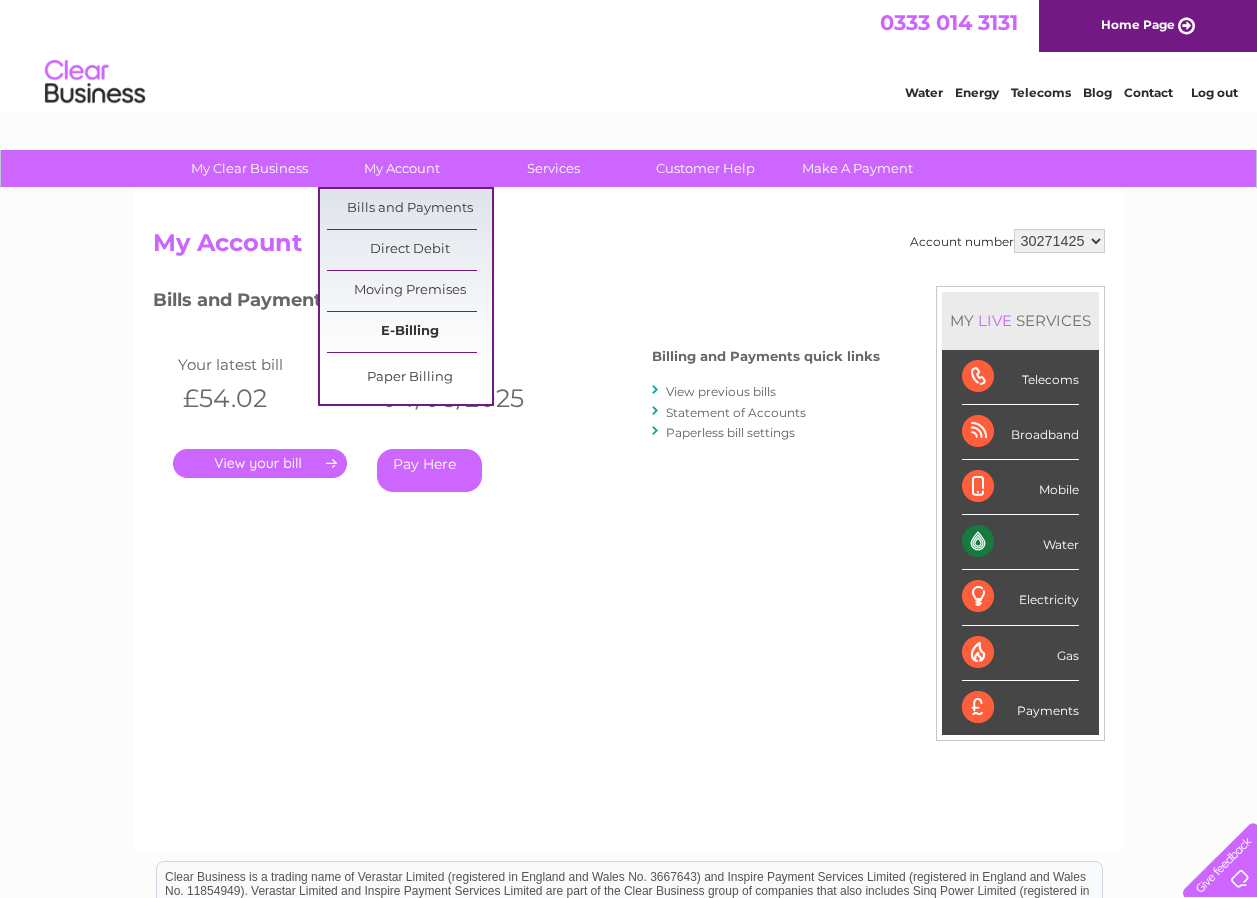 click on "E-Billing" at bounding box center (409, 332) 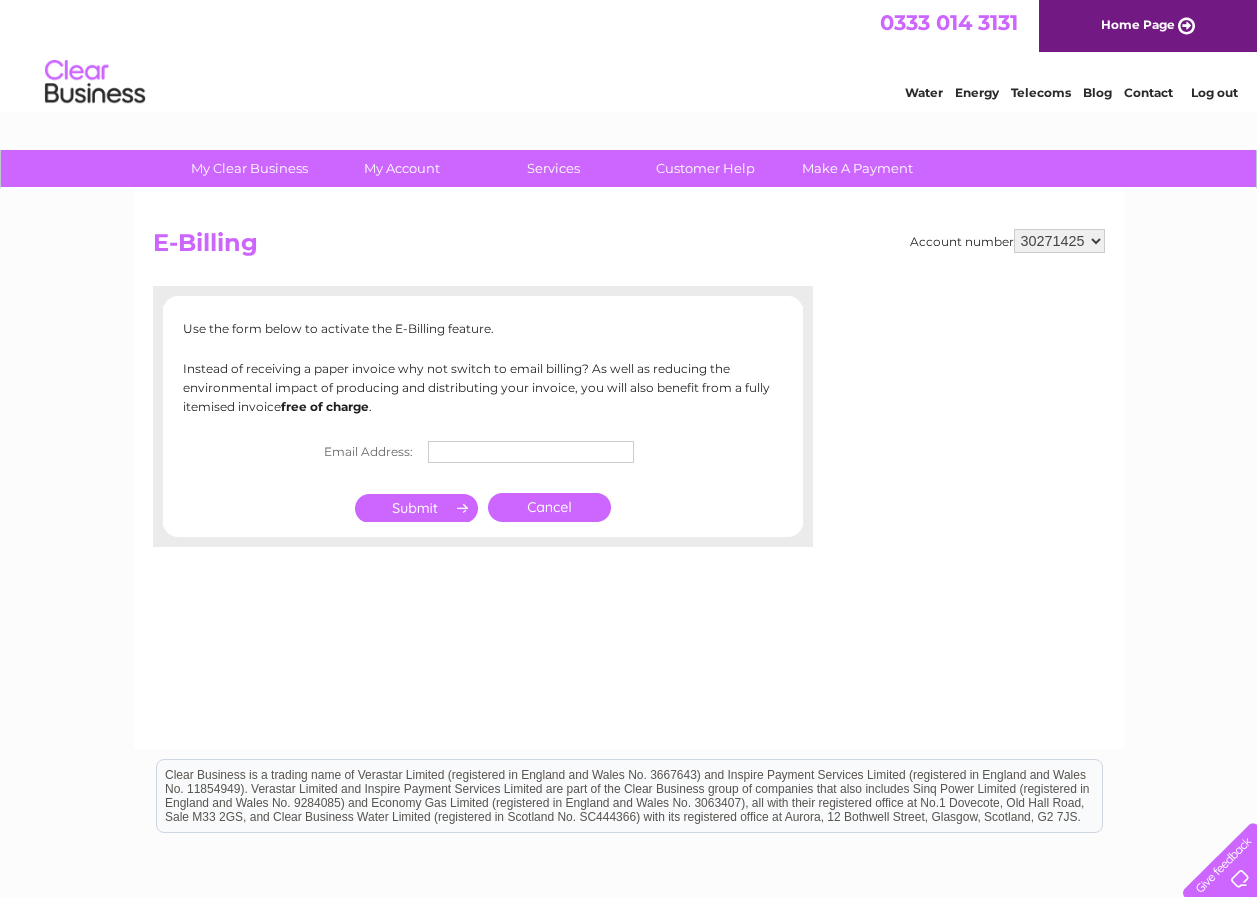 scroll, scrollTop: 100, scrollLeft: 0, axis: vertical 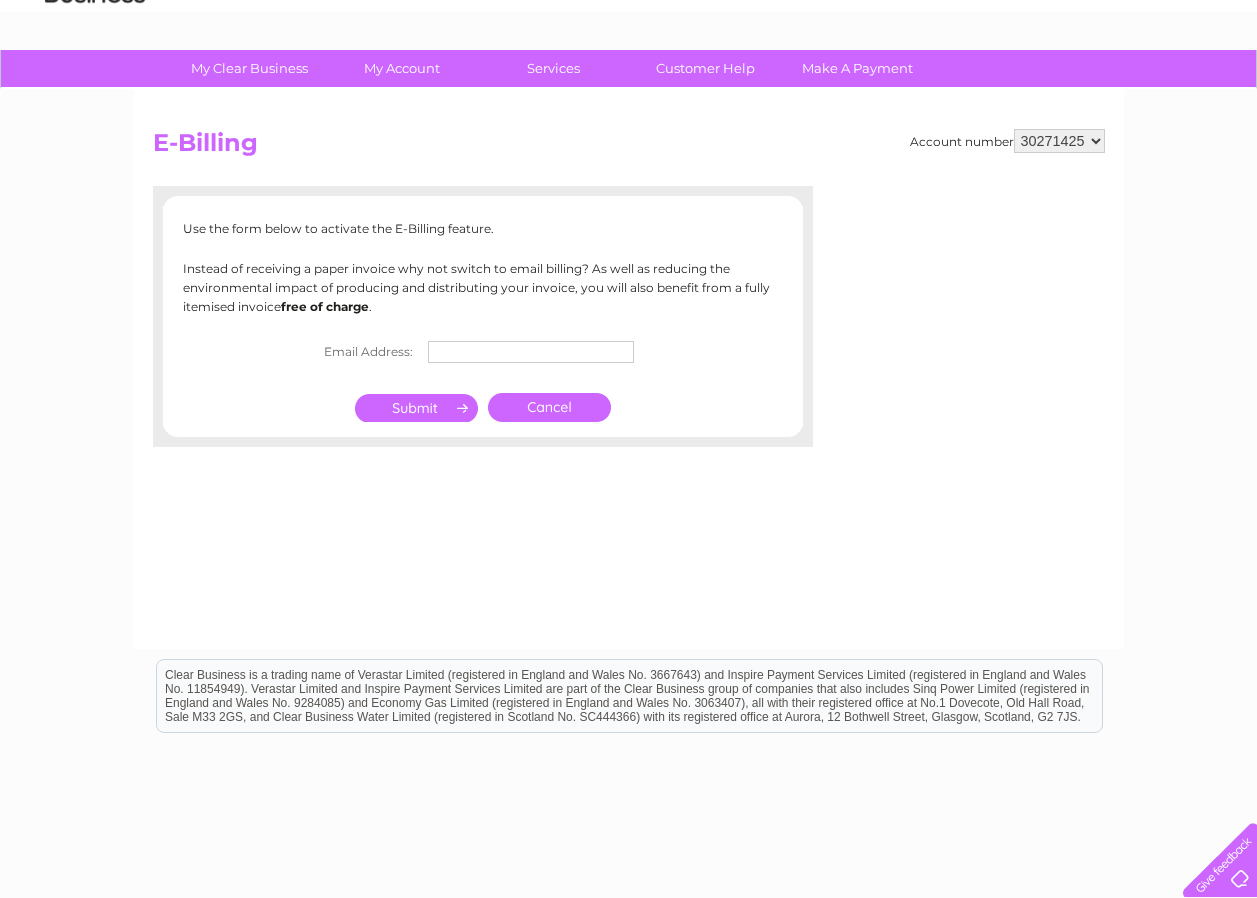 click at bounding box center [531, 352] 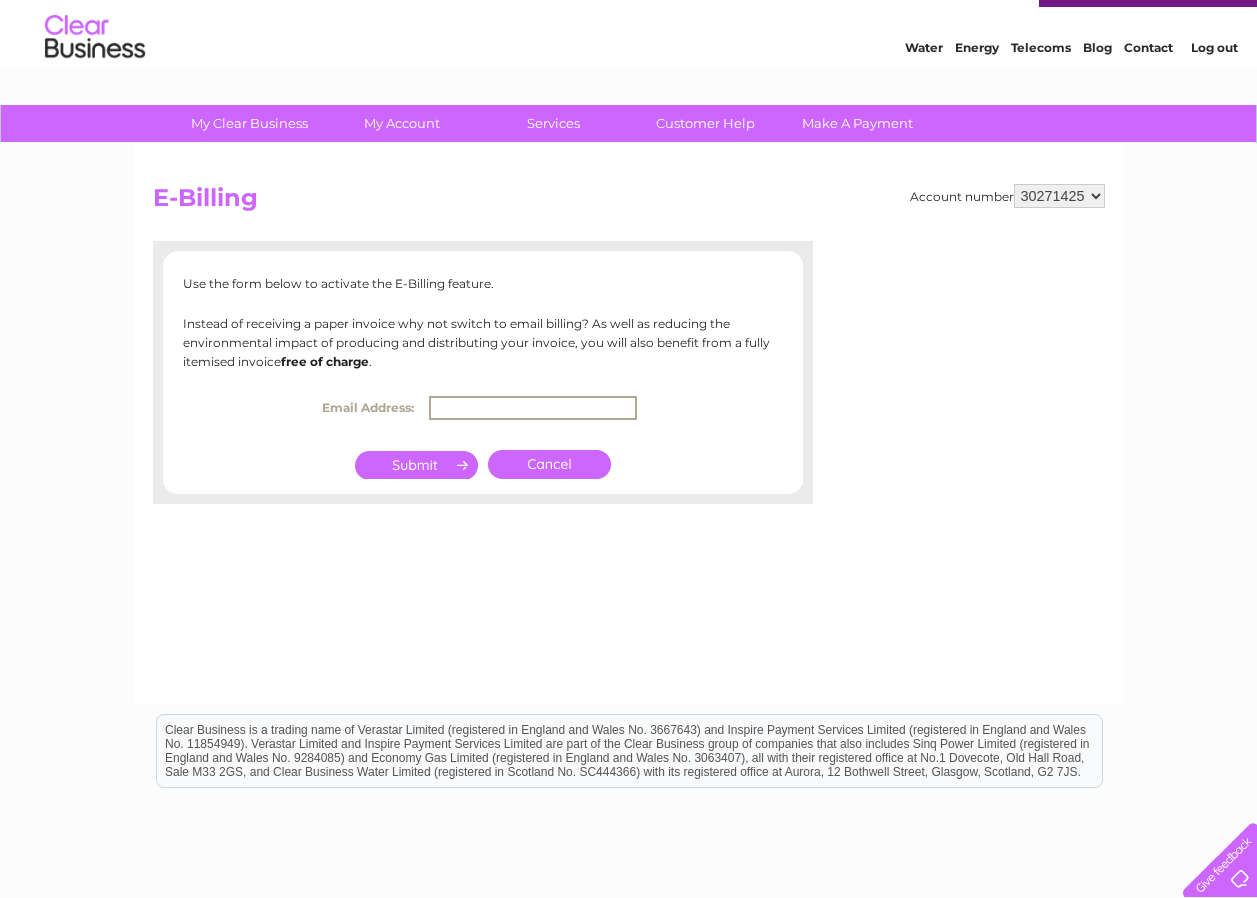 scroll, scrollTop: 0, scrollLeft: 0, axis: both 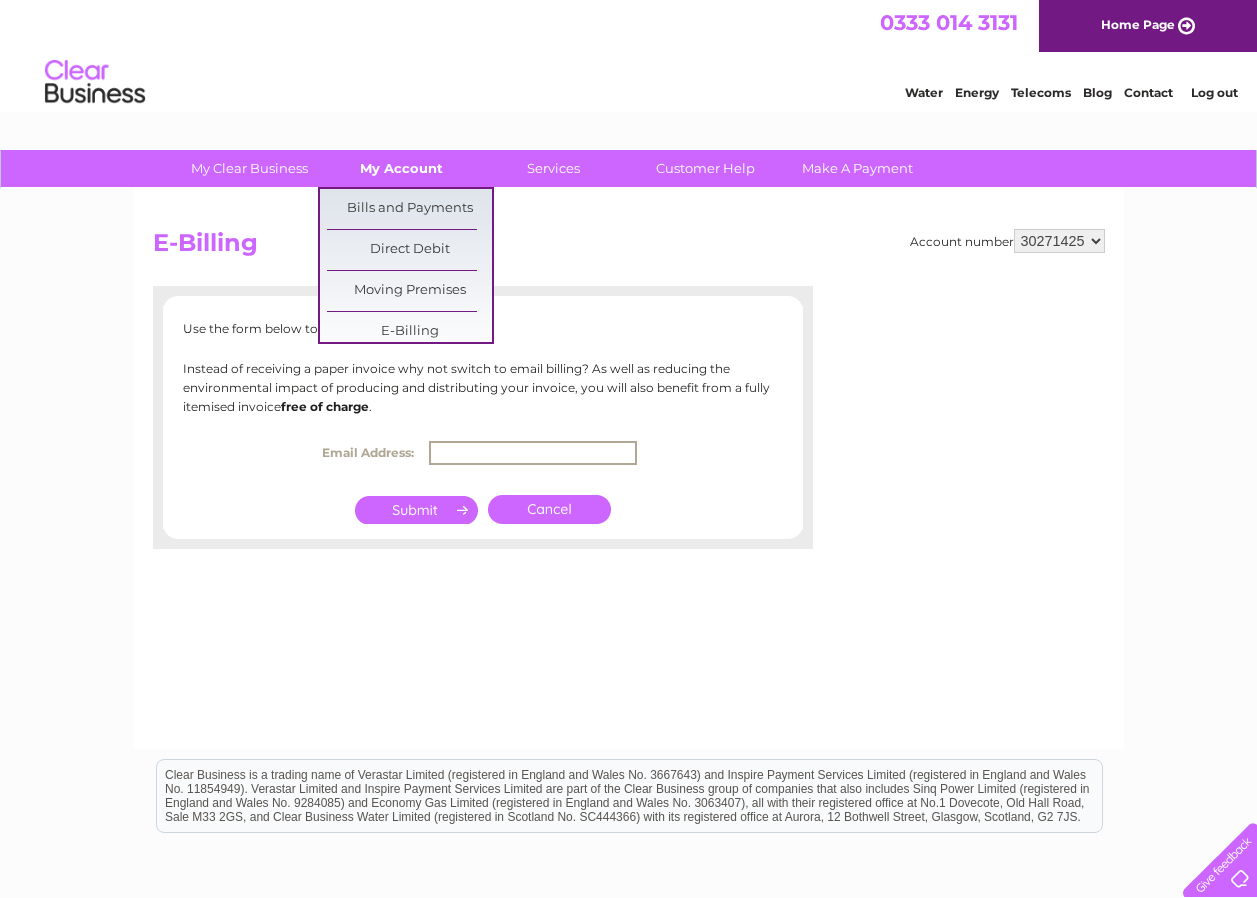 click on "My Account" at bounding box center (401, 168) 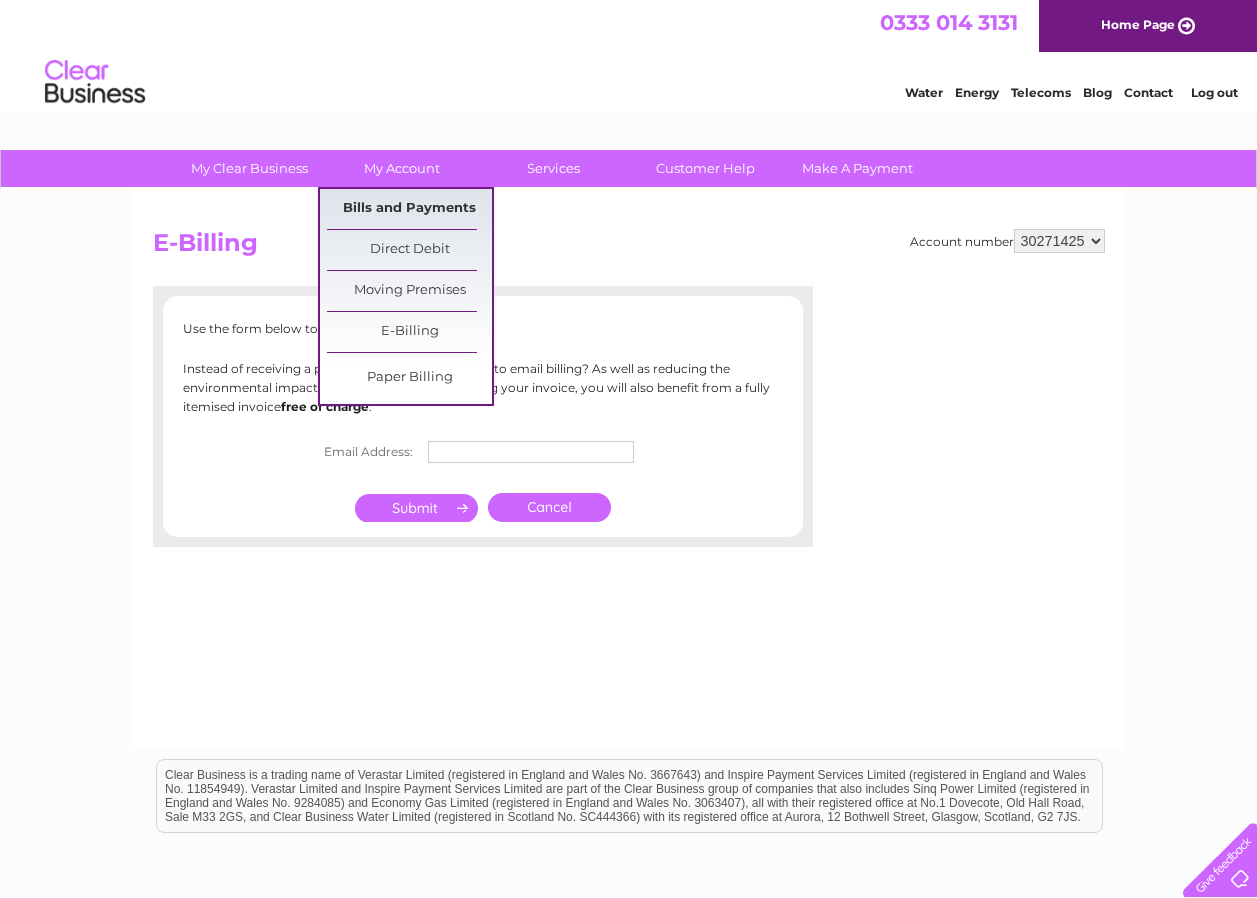 click on "Bills and Payments" at bounding box center [409, 209] 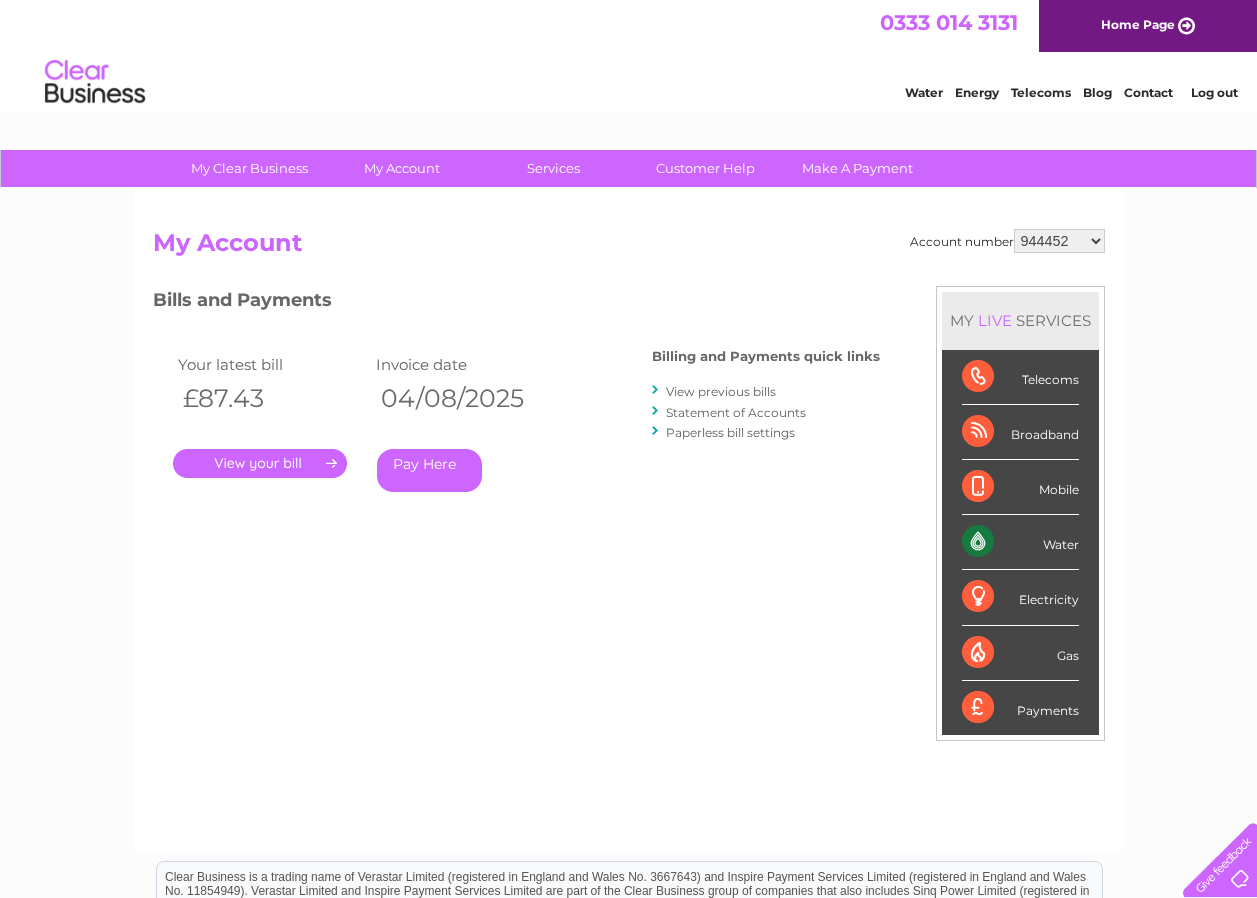 scroll, scrollTop: 0, scrollLeft: 0, axis: both 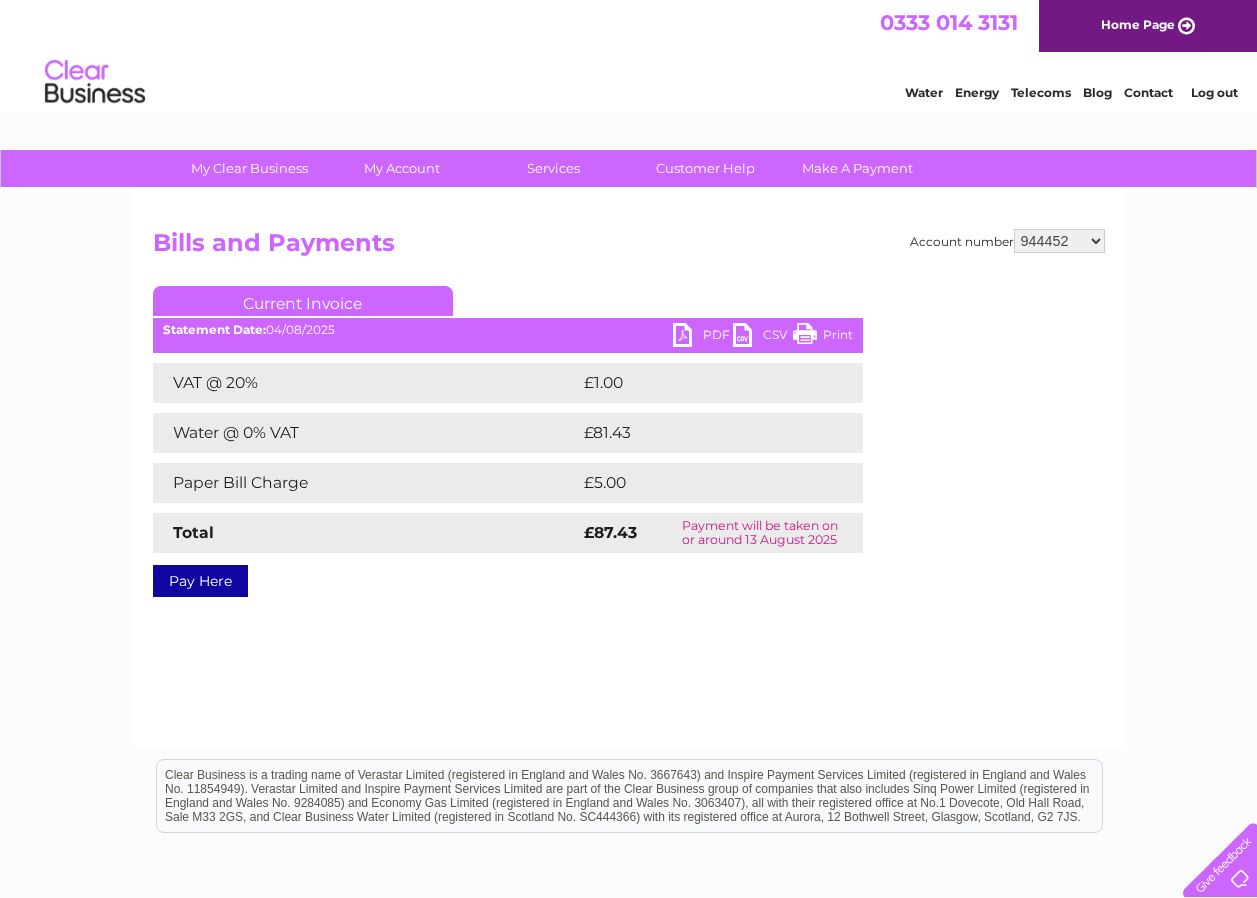 click on "PDF" at bounding box center (703, 337) 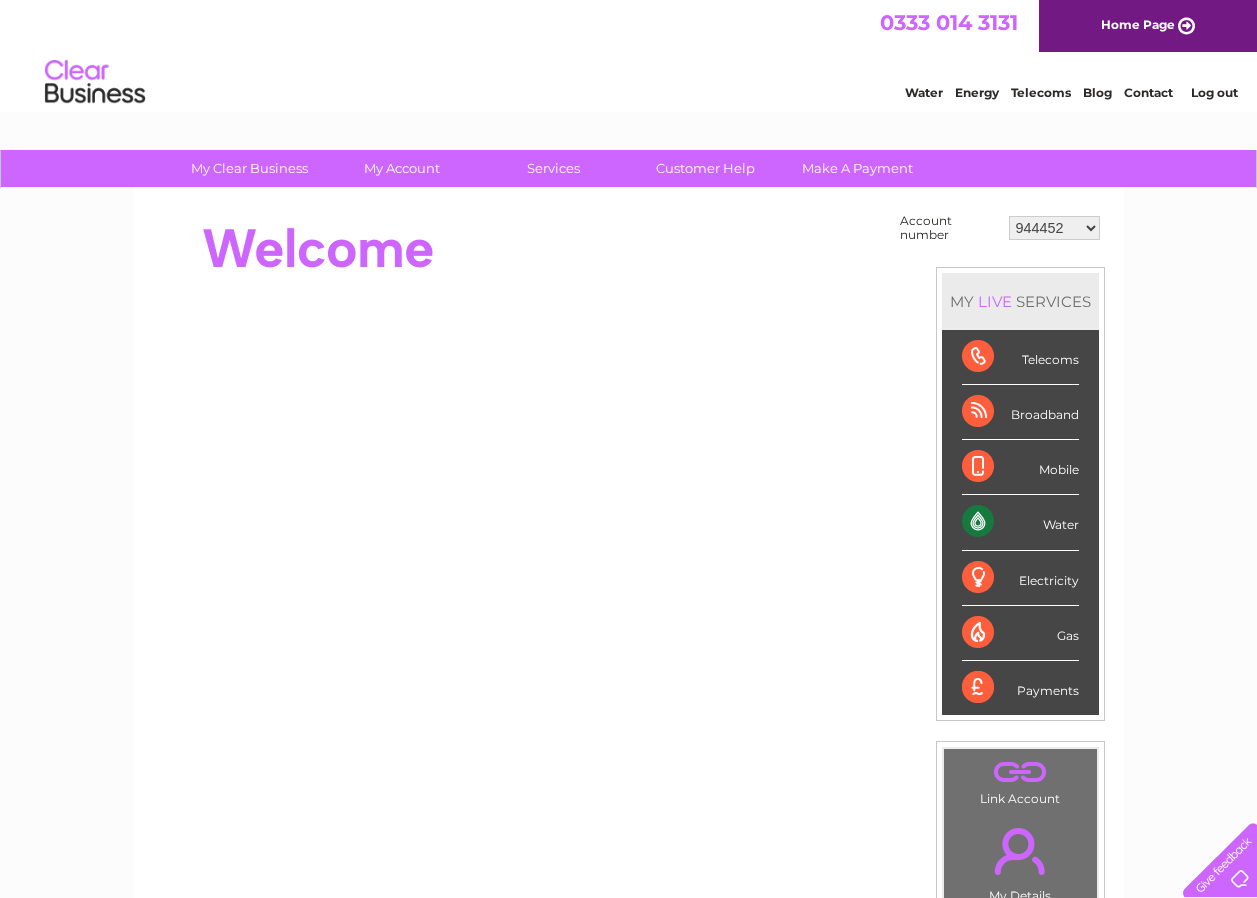 scroll, scrollTop: 0, scrollLeft: 0, axis: both 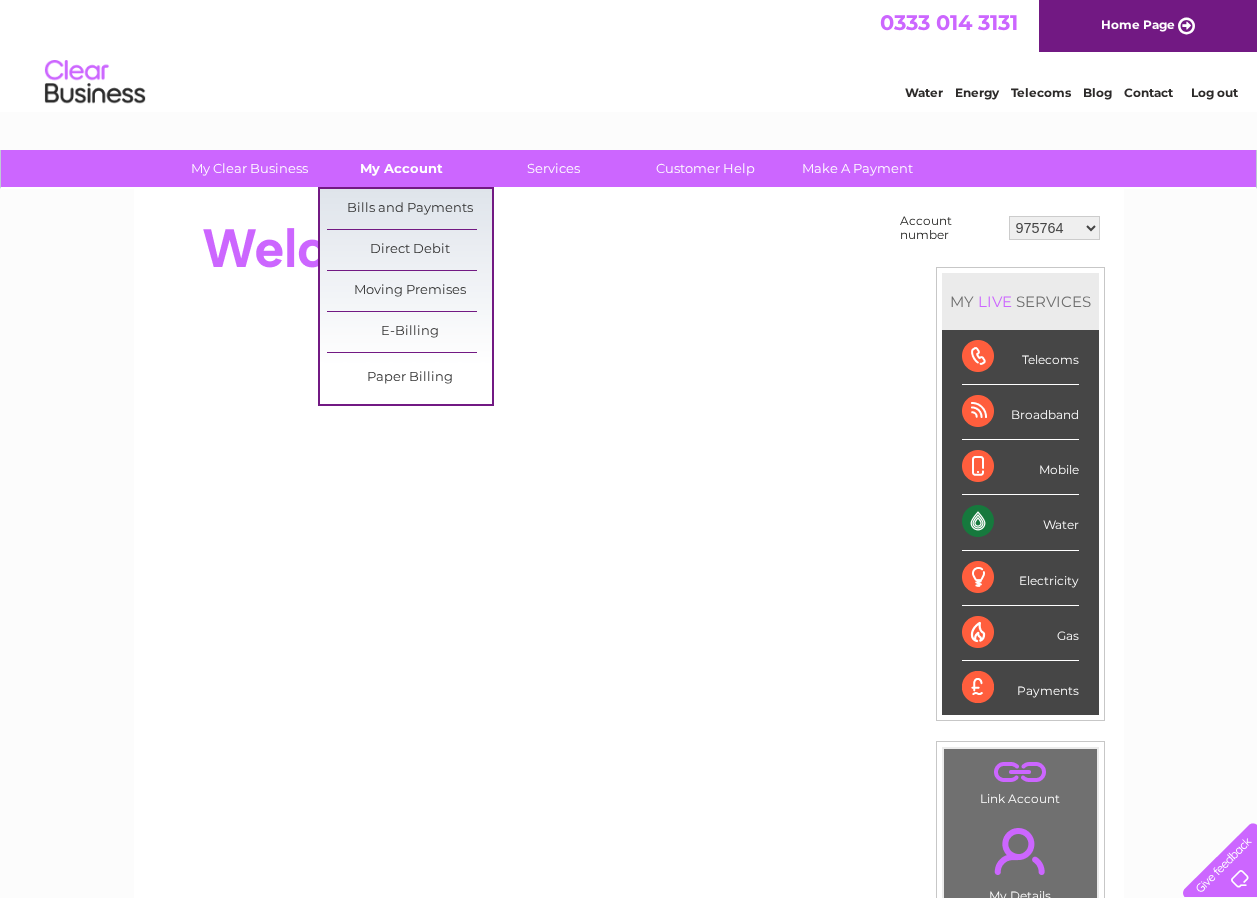 click on "My Account" at bounding box center (401, 168) 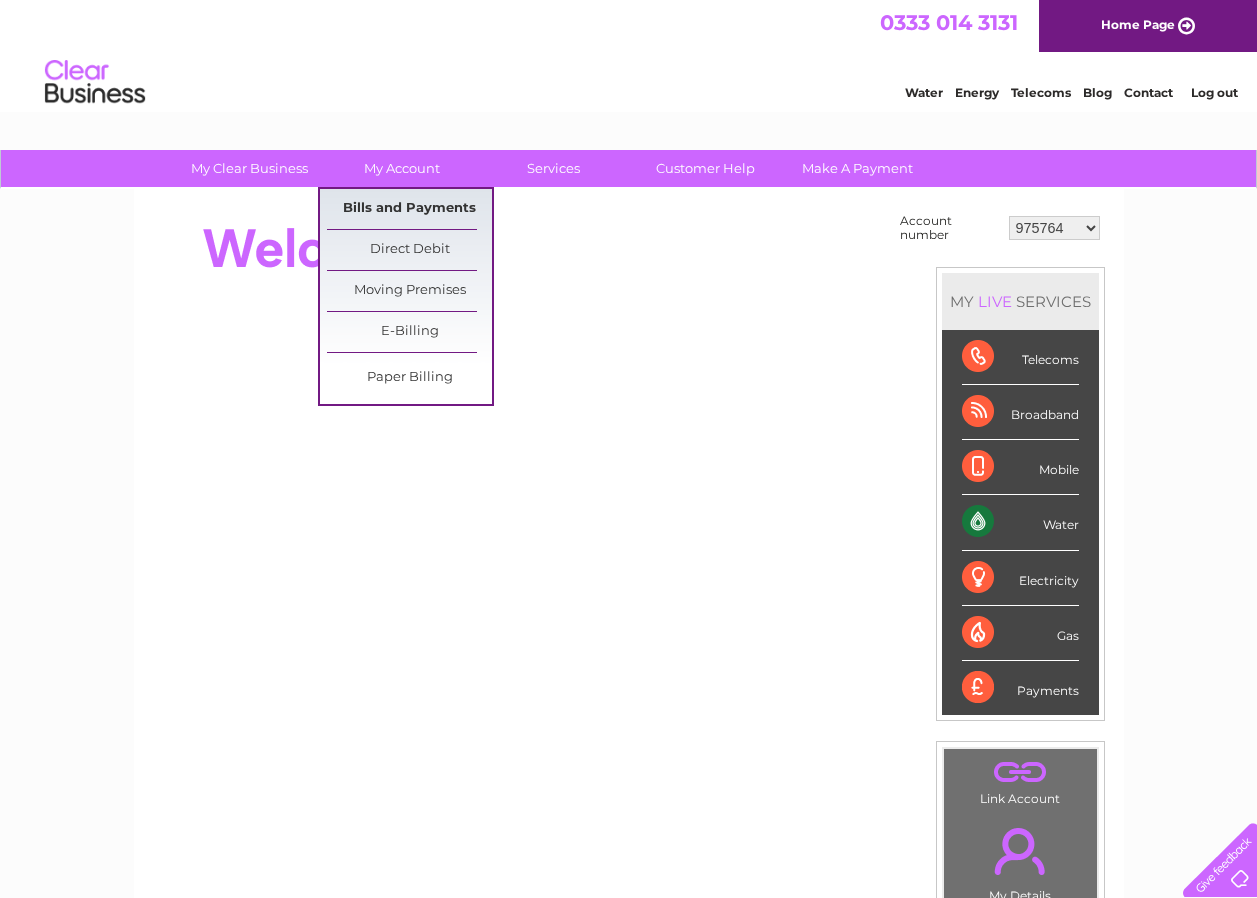 click on "Bills and Payments" at bounding box center [409, 209] 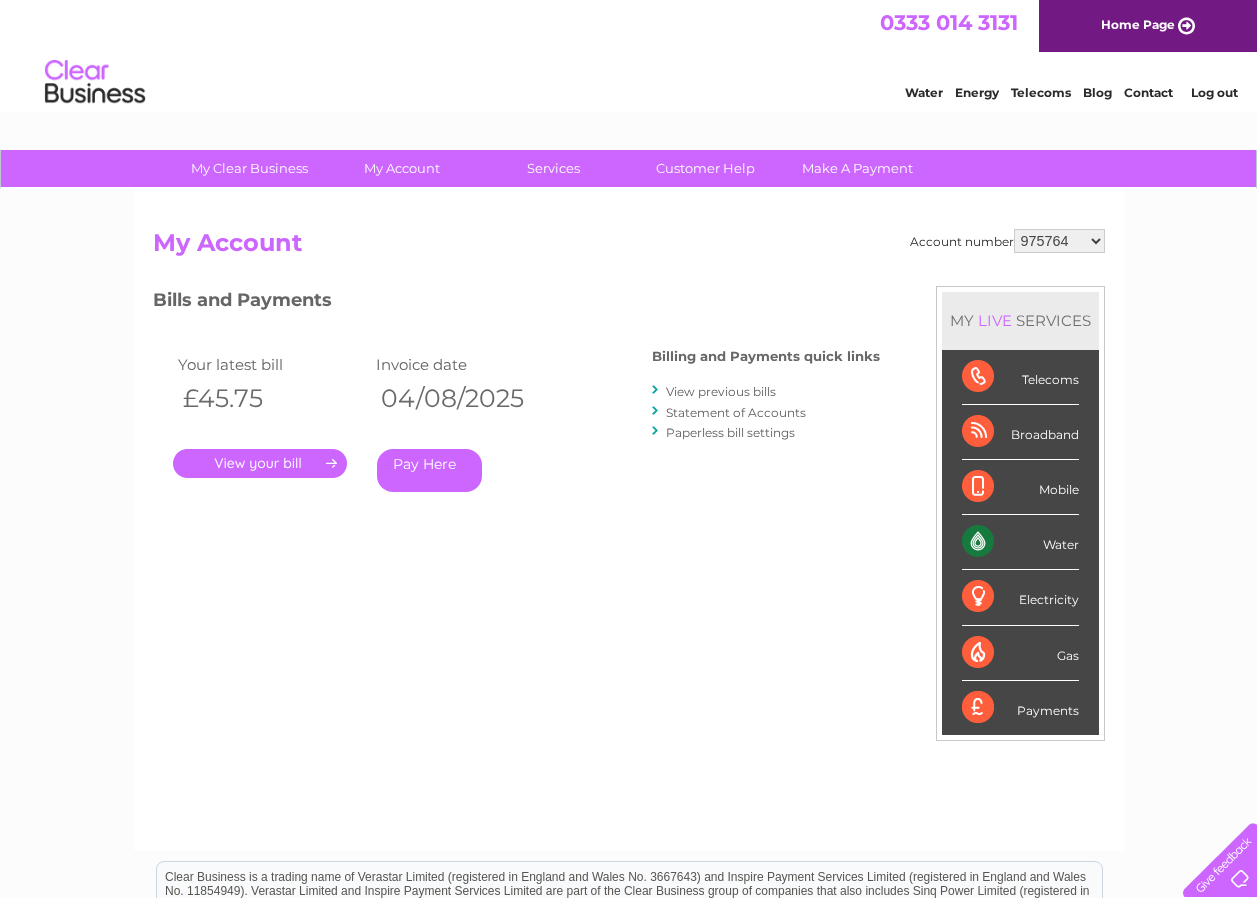 scroll, scrollTop: 0, scrollLeft: 0, axis: both 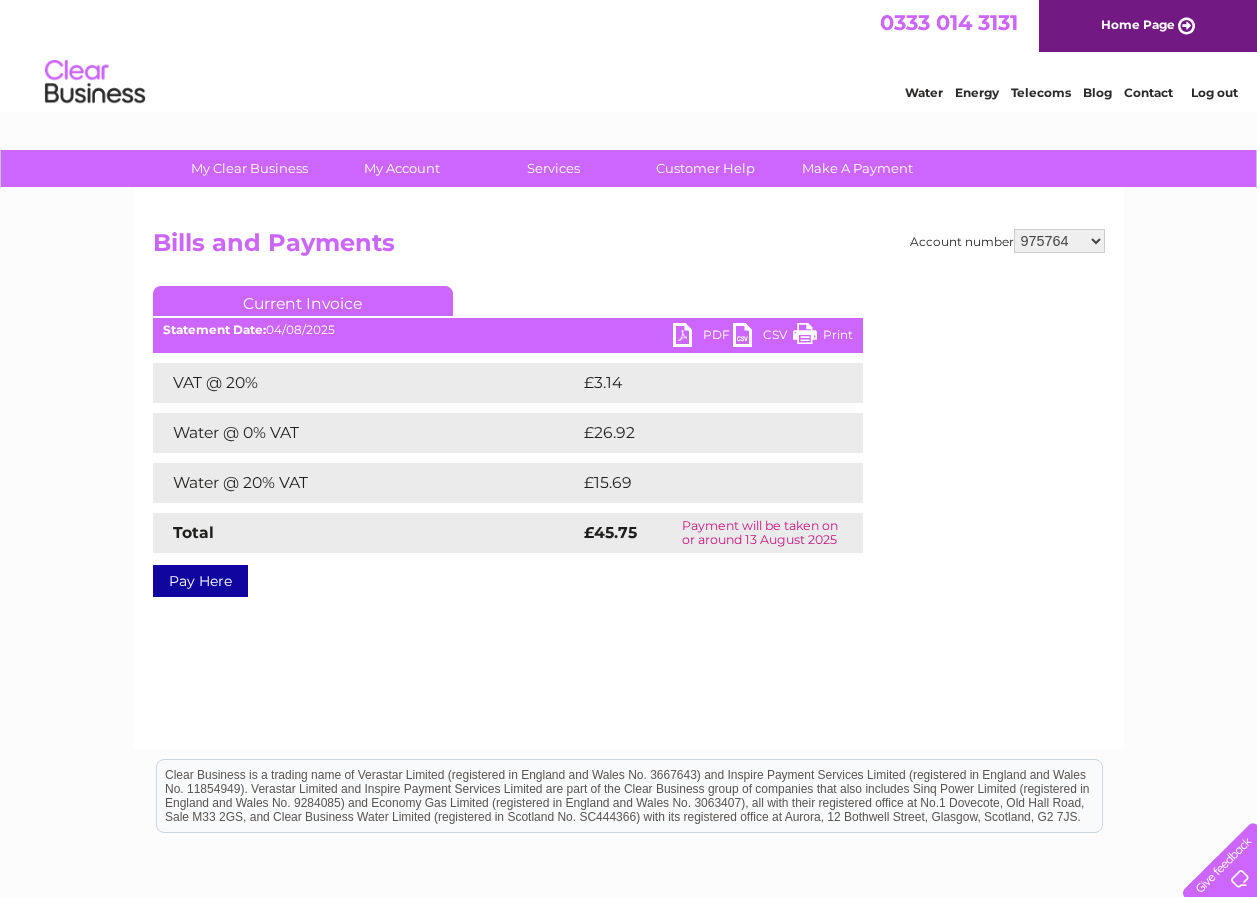 drag, startPoint x: 684, startPoint y: 333, endPoint x: 675, endPoint y: 338, distance: 10.29563 